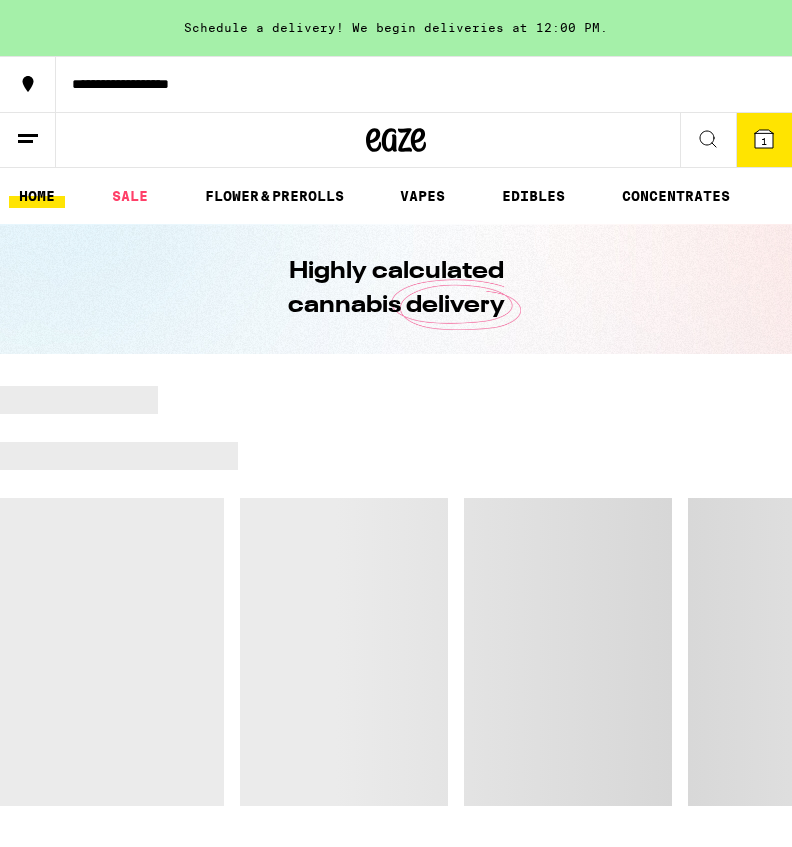 scroll, scrollTop: 0, scrollLeft: 0, axis: both 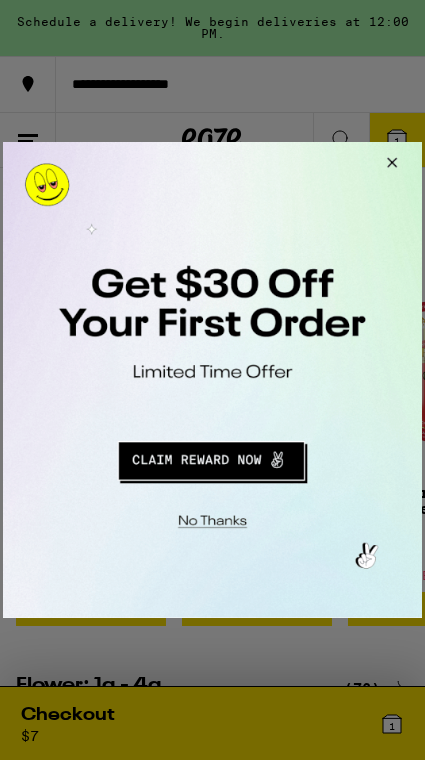click at bounding box center (389, 166) 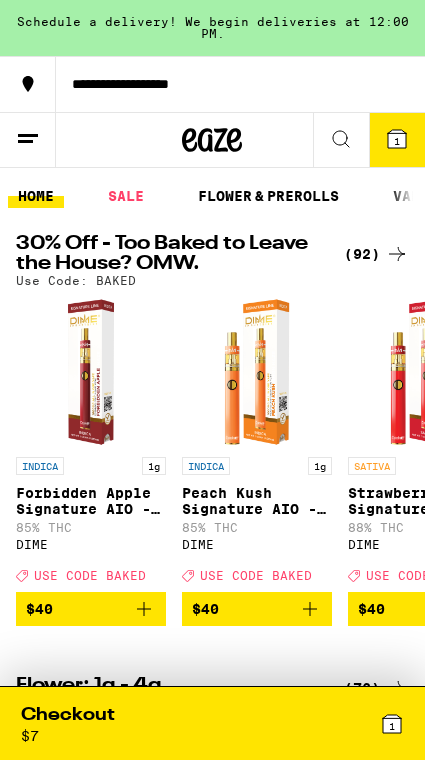 click at bounding box center [257, 372] 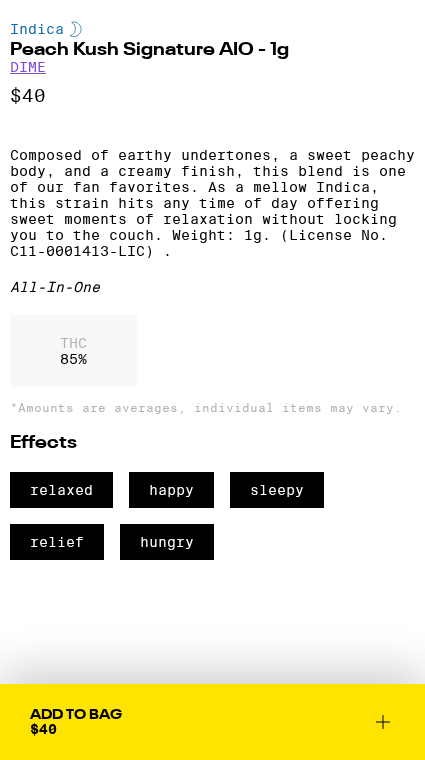 scroll, scrollTop: 0, scrollLeft: 0, axis: both 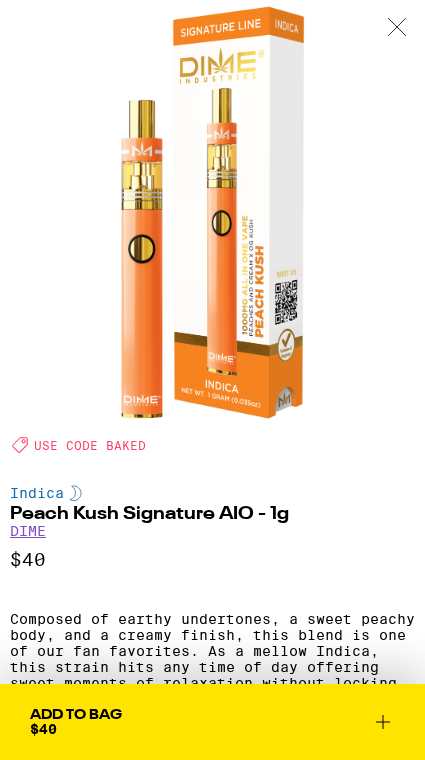 click at bounding box center [397, 28] 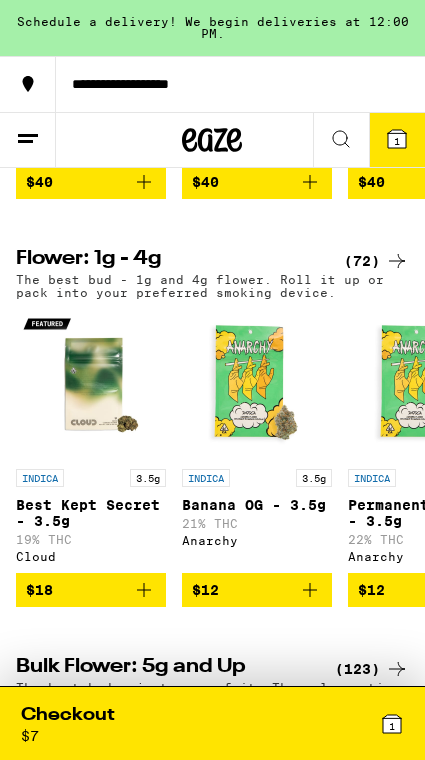 scroll, scrollTop: 441, scrollLeft: 0, axis: vertical 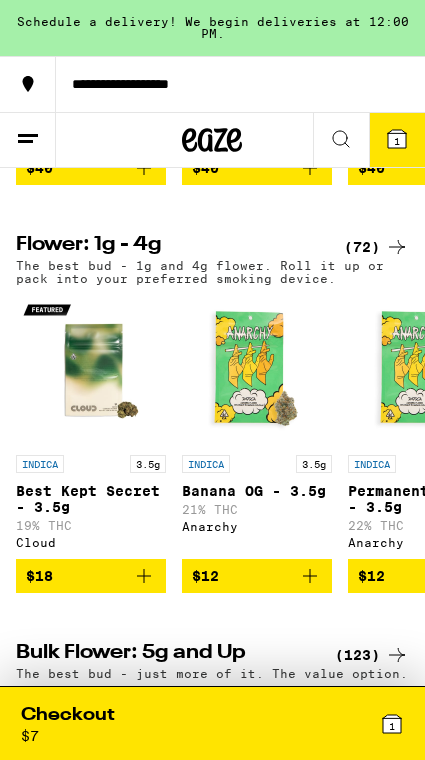 click at bounding box center (91, 370) 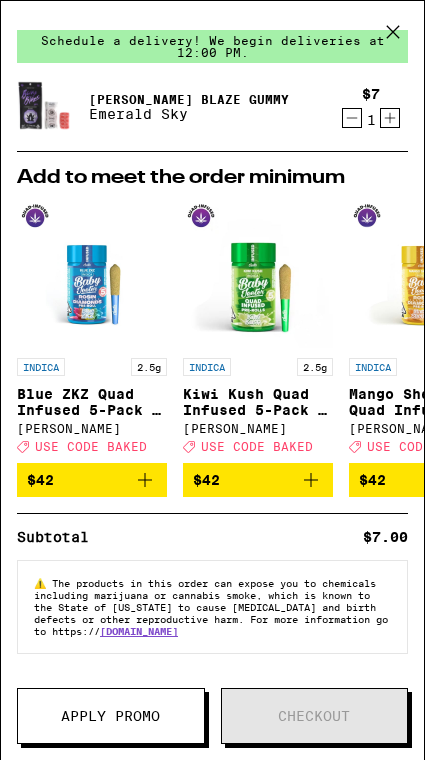 scroll, scrollTop: 0, scrollLeft: 0, axis: both 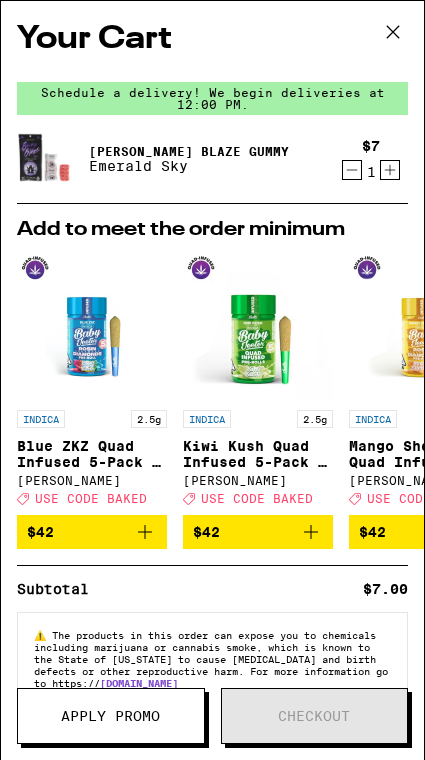 click 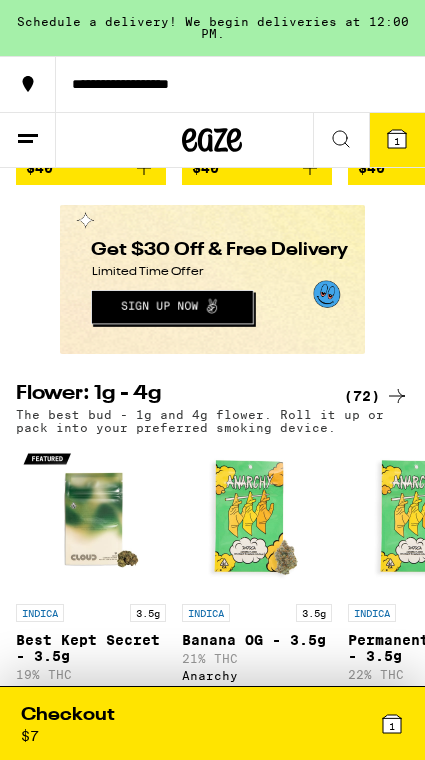 scroll, scrollTop: 0, scrollLeft: 0, axis: both 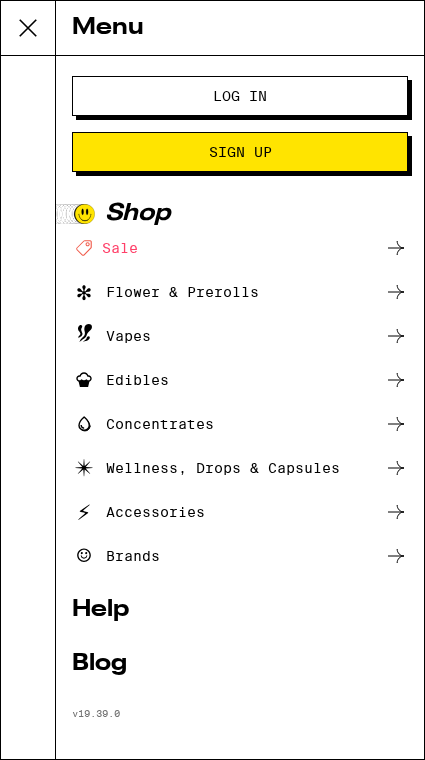 type 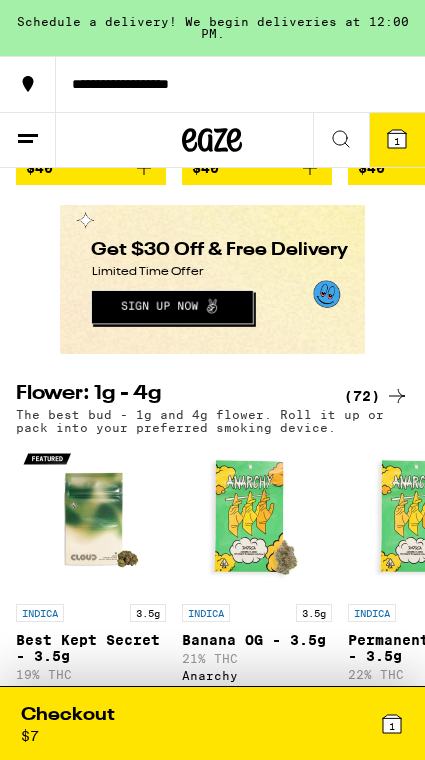 click on "(72)" at bounding box center (376, 396) 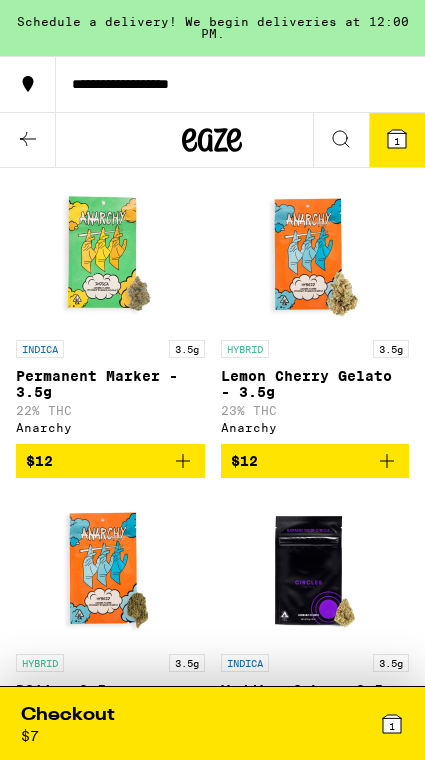 scroll, scrollTop: 0, scrollLeft: 0, axis: both 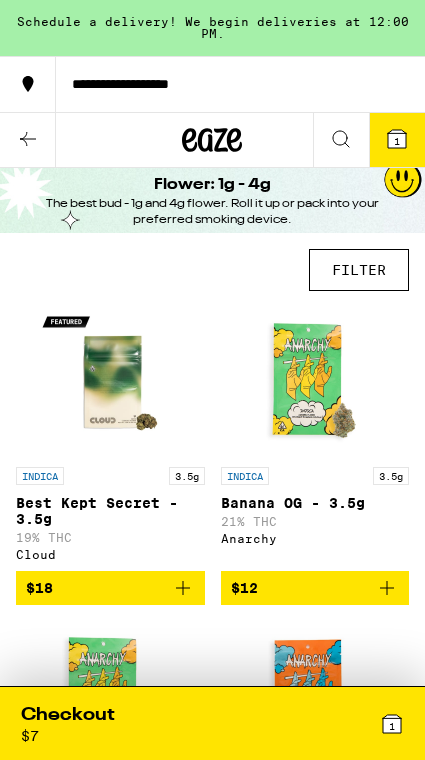 click on "FILTER" at bounding box center [359, 270] 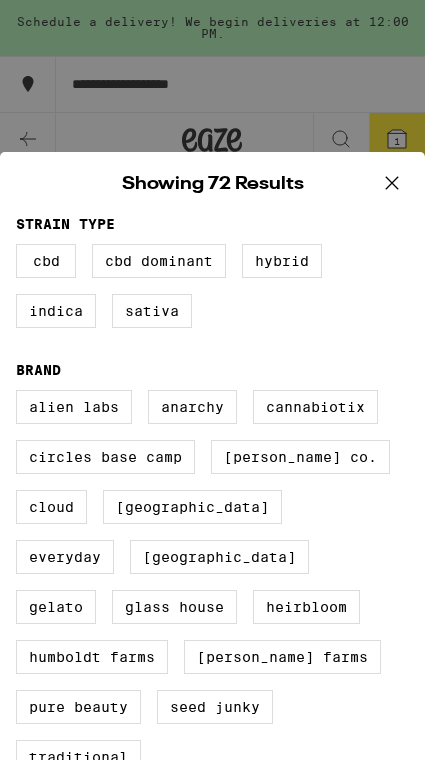 click 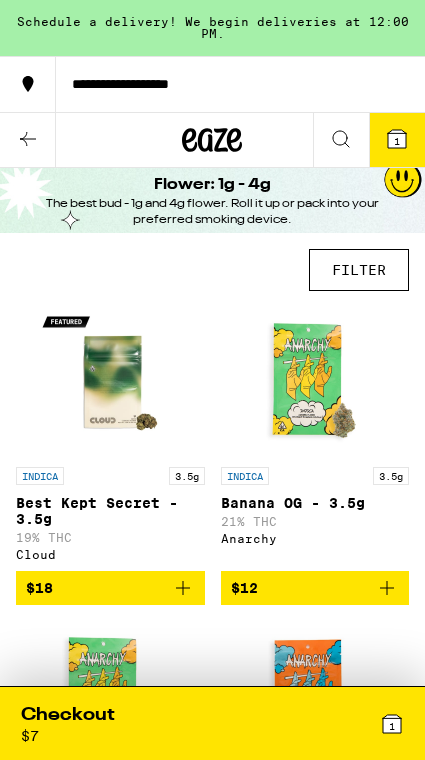 click 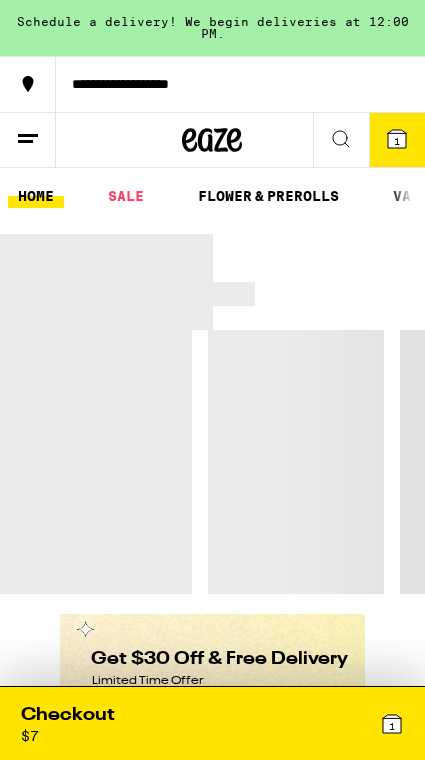 scroll, scrollTop: 0, scrollLeft: 0, axis: both 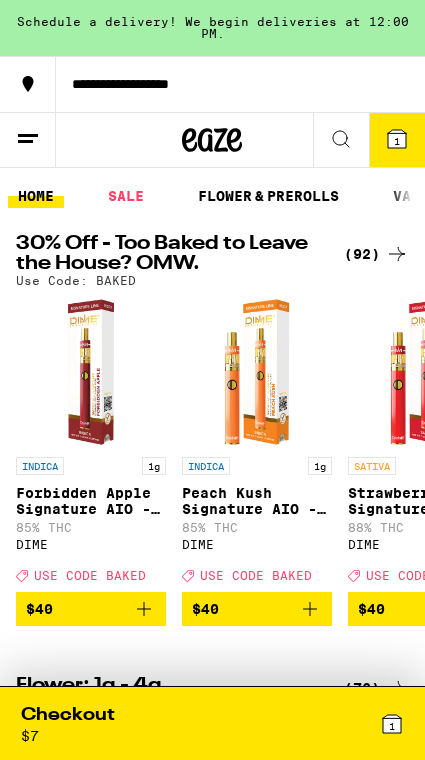 click 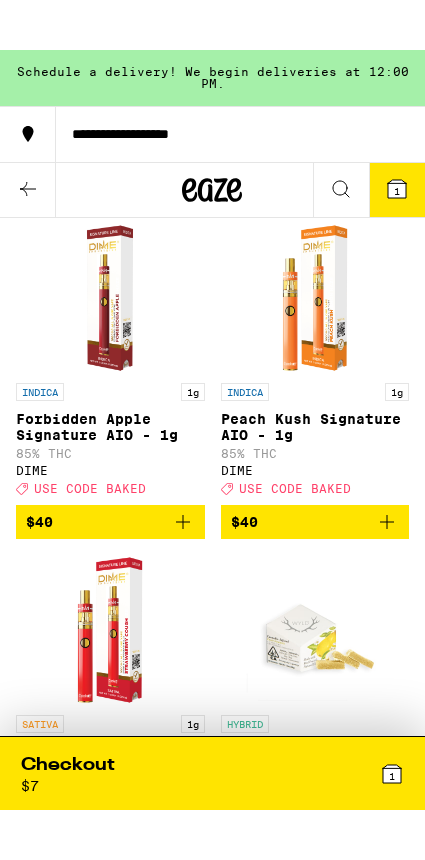scroll, scrollTop: 0, scrollLeft: 0, axis: both 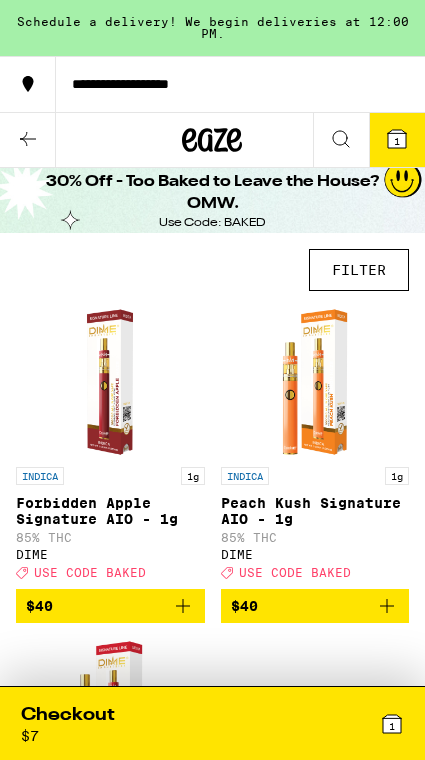 click on "FILTER" at bounding box center (359, 270) 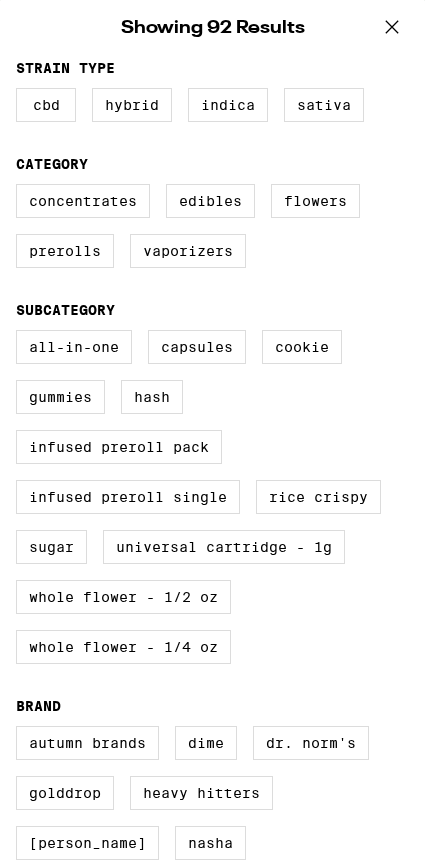scroll, scrollTop: 289, scrollLeft: 0, axis: vertical 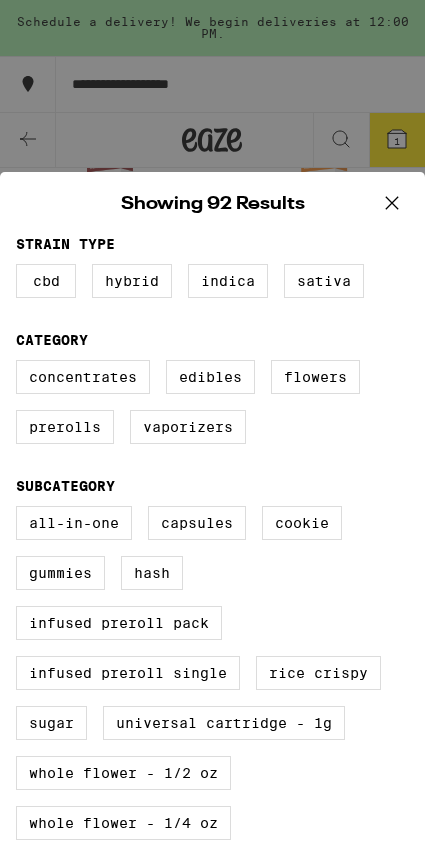 click on "Clear Showing 92 Results" at bounding box center (212, 204) 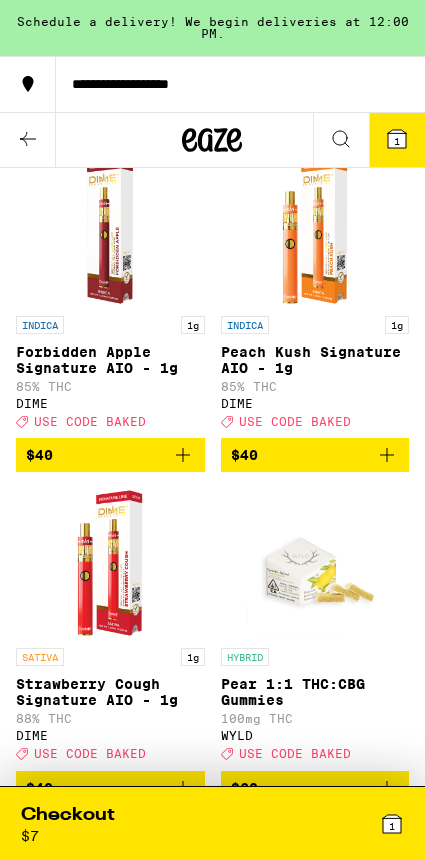 click 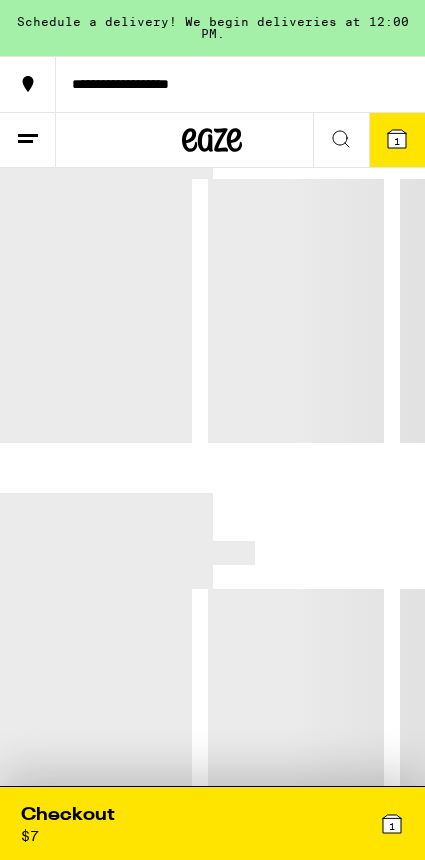 scroll, scrollTop: 0, scrollLeft: 0, axis: both 